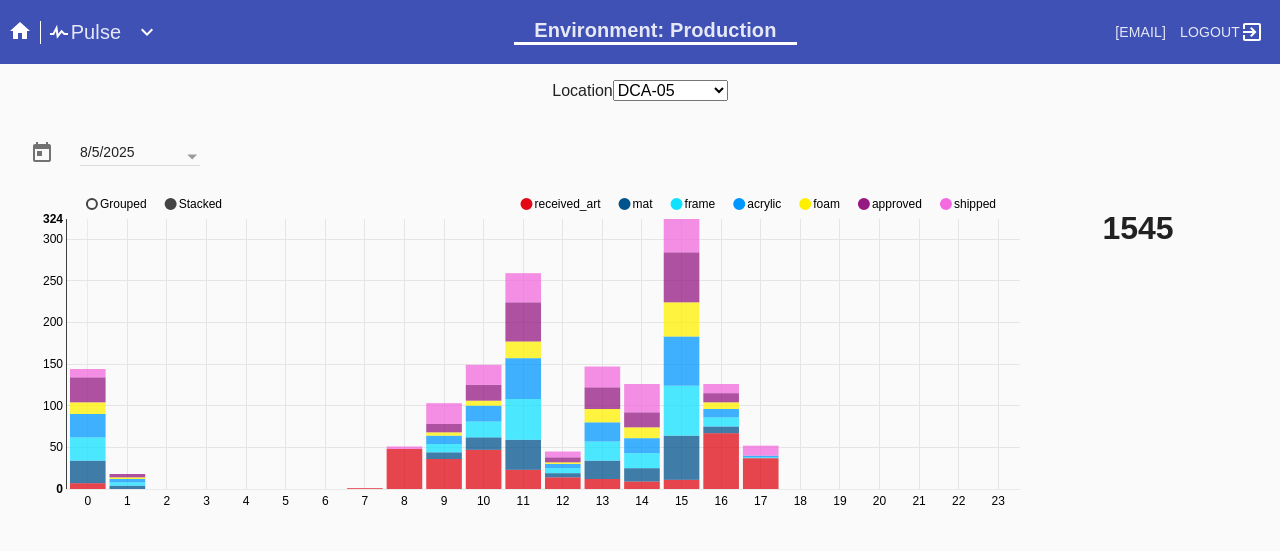scroll, scrollTop: 0, scrollLeft: 0, axis: both 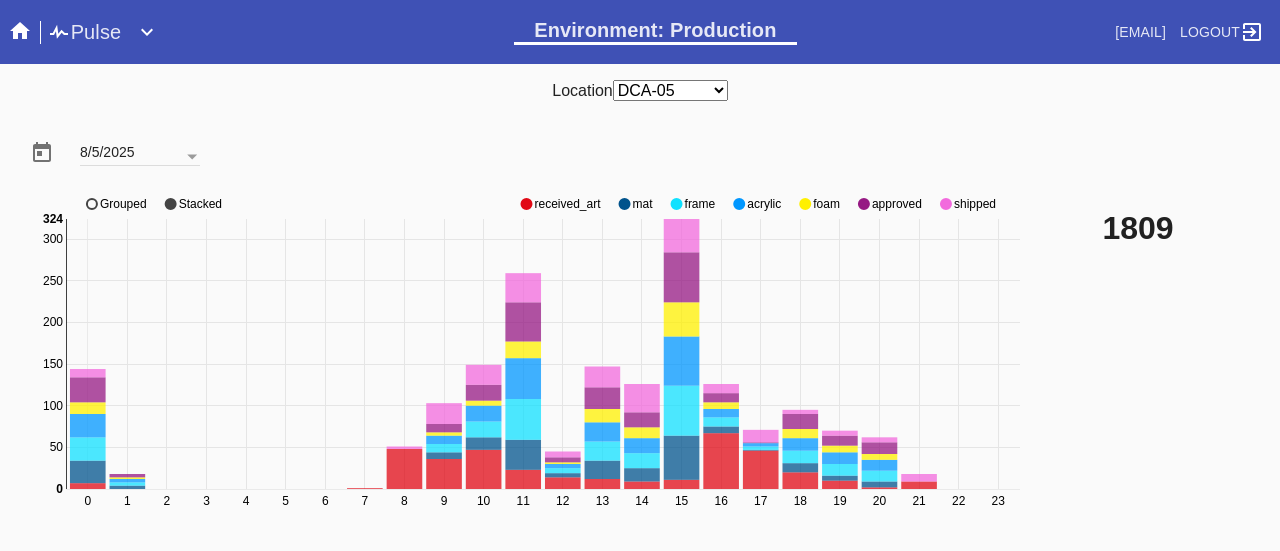 click on "approved" 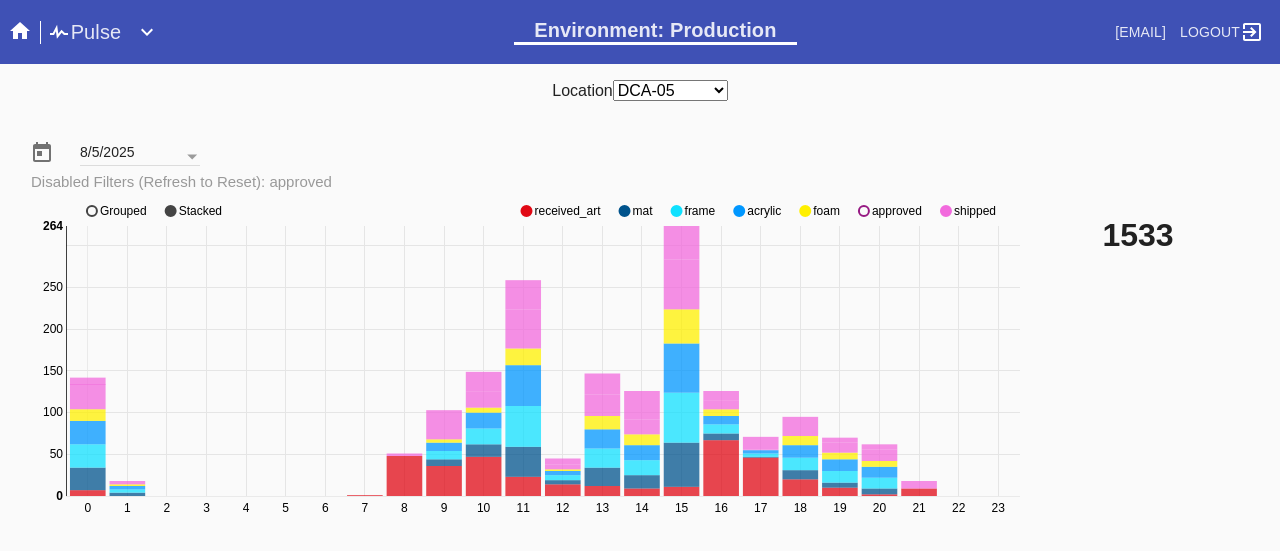 click on "approved" 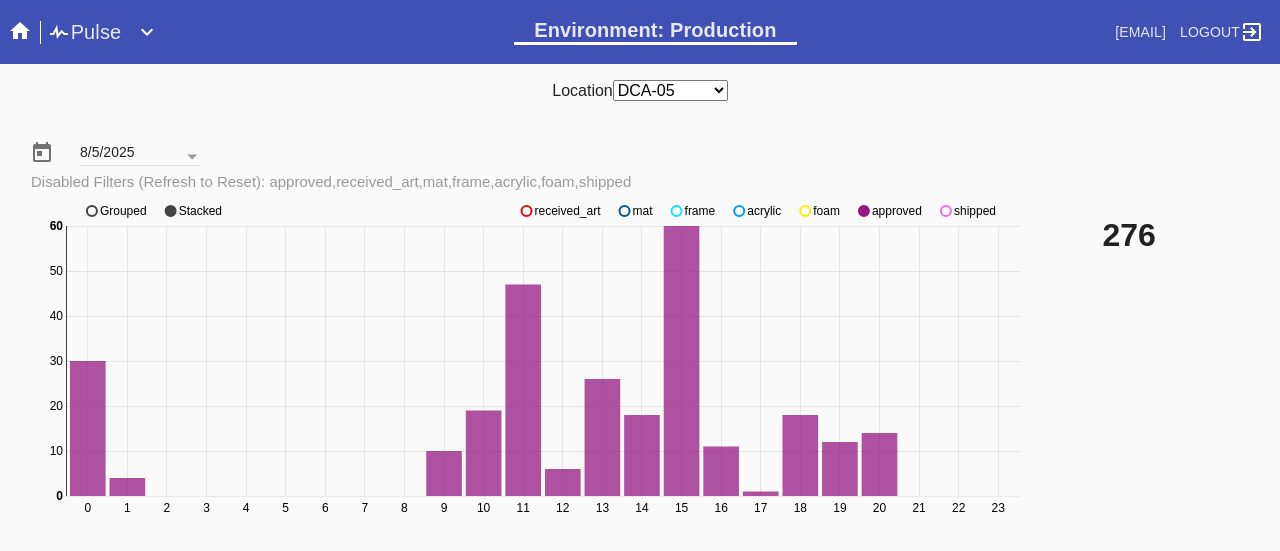 click on "shipped" 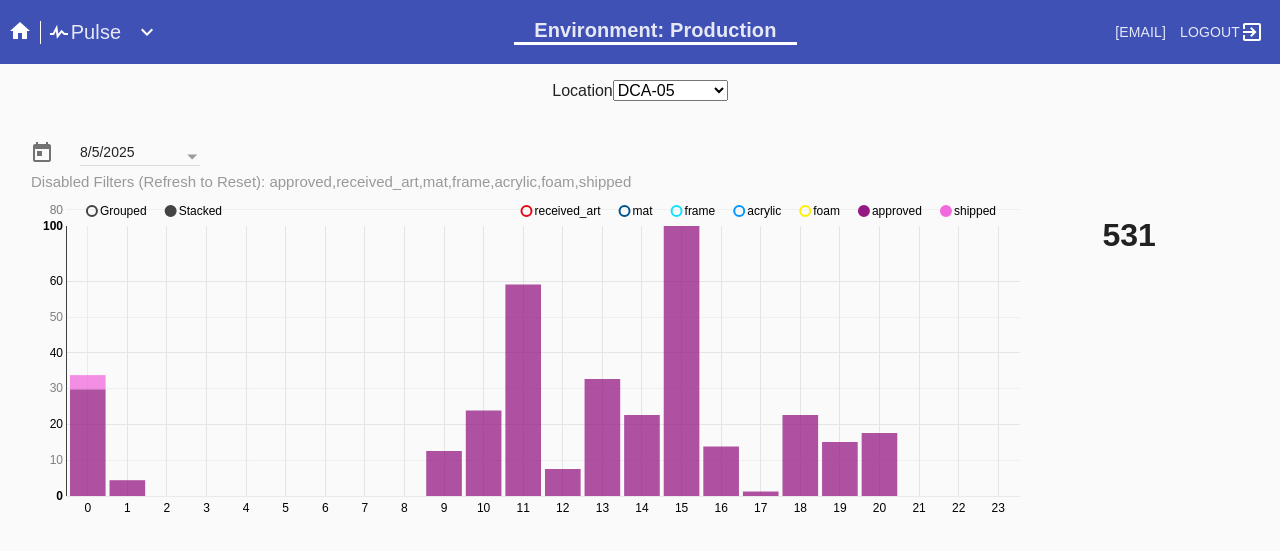 click on "shipped" 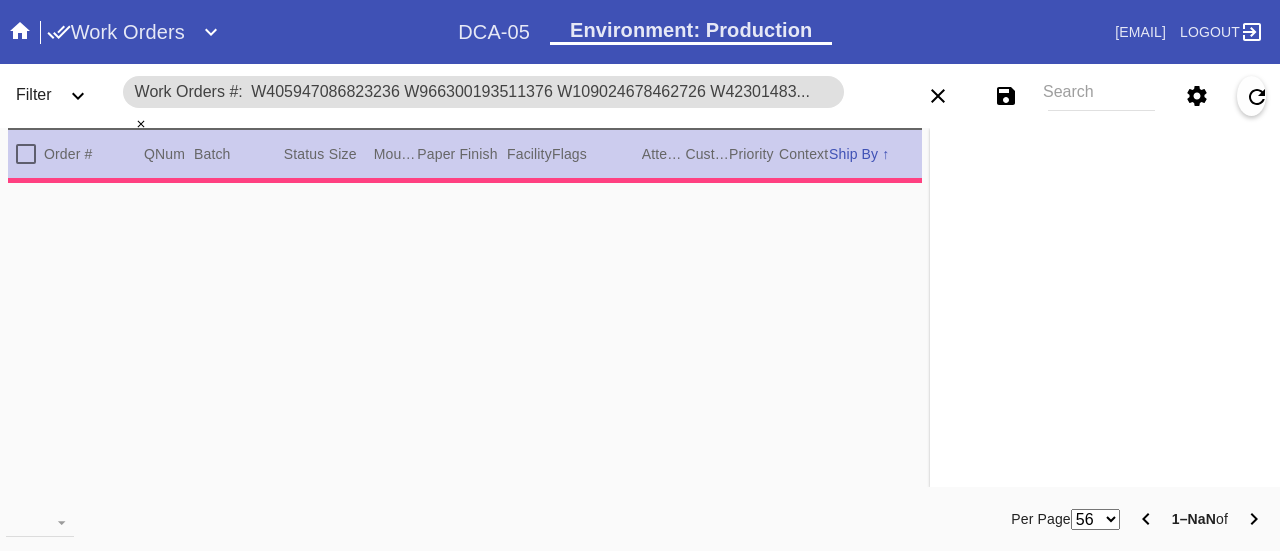 scroll, scrollTop: 0, scrollLeft: 0, axis: both 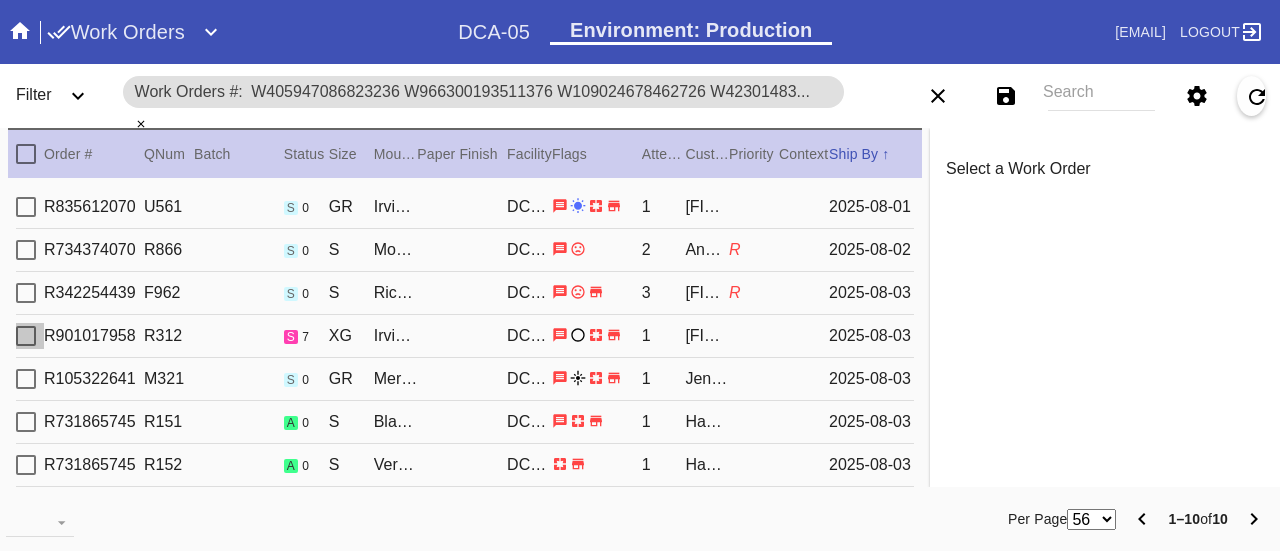 click at bounding box center [26, 336] 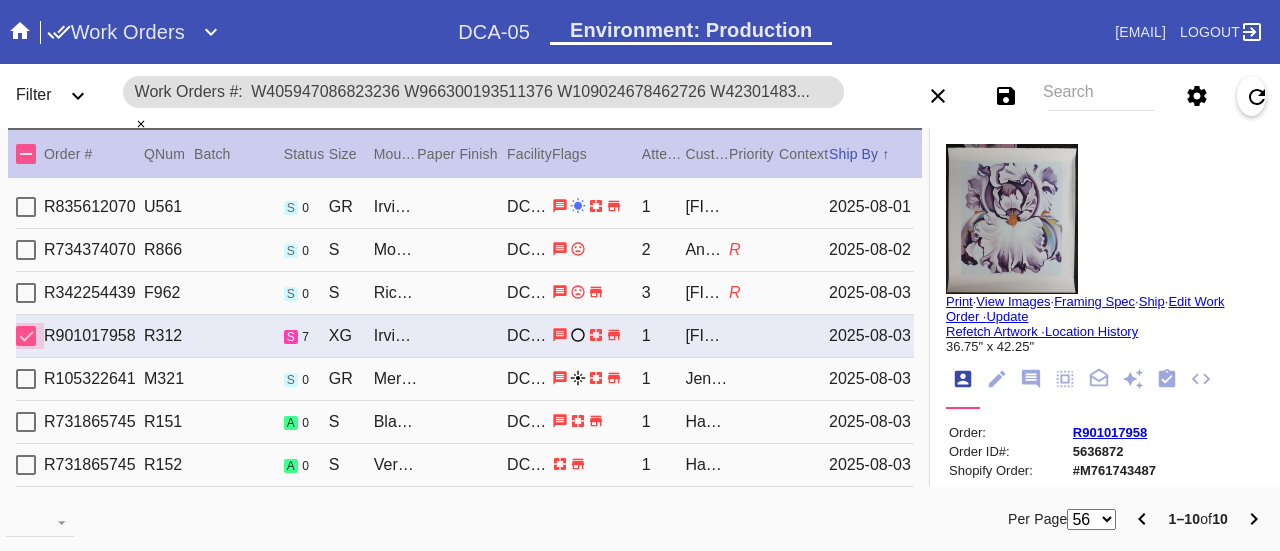click at bounding box center (26, 336) 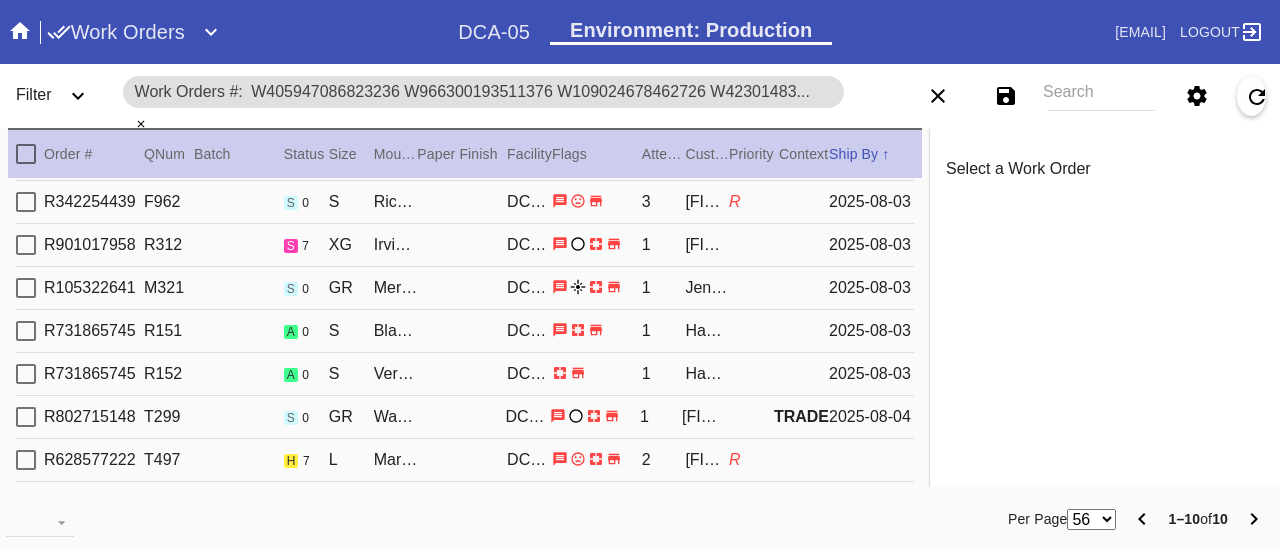 scroll, scrollTop: 110, scrollLeft: 0, axis: vertical 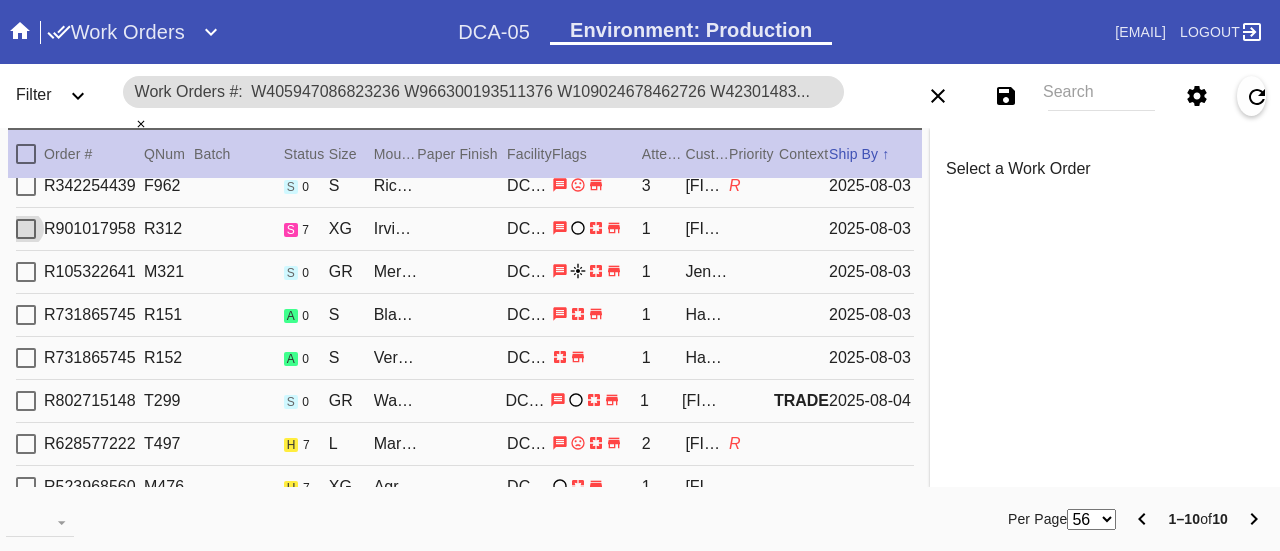 click on "Search" at bounding box center [1101, 96] 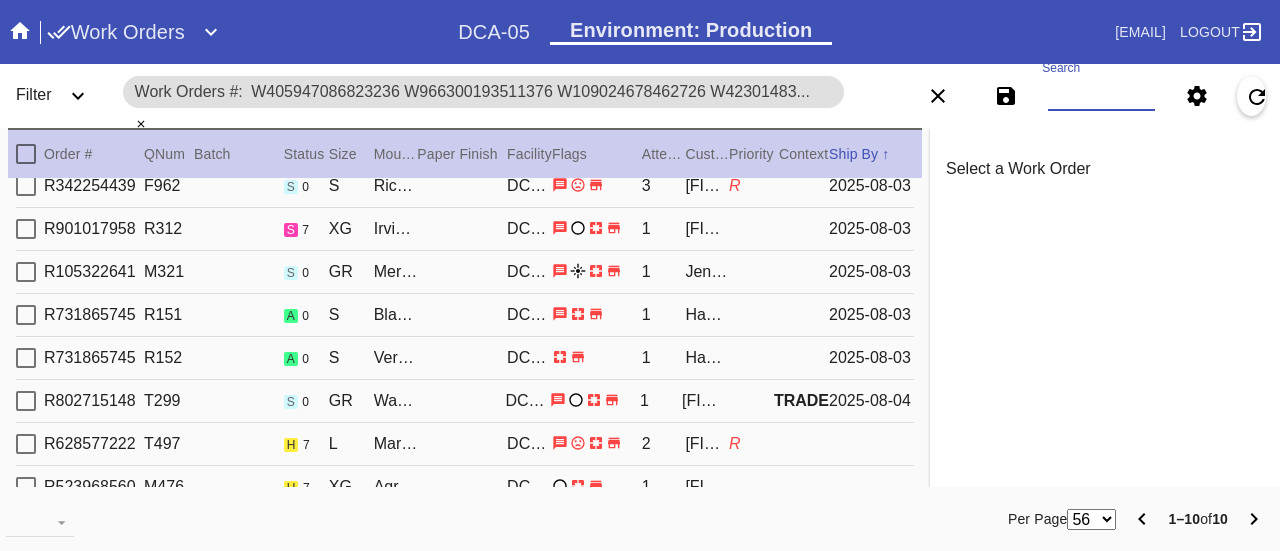 click on "Search" at bounding box center (1101, 96) 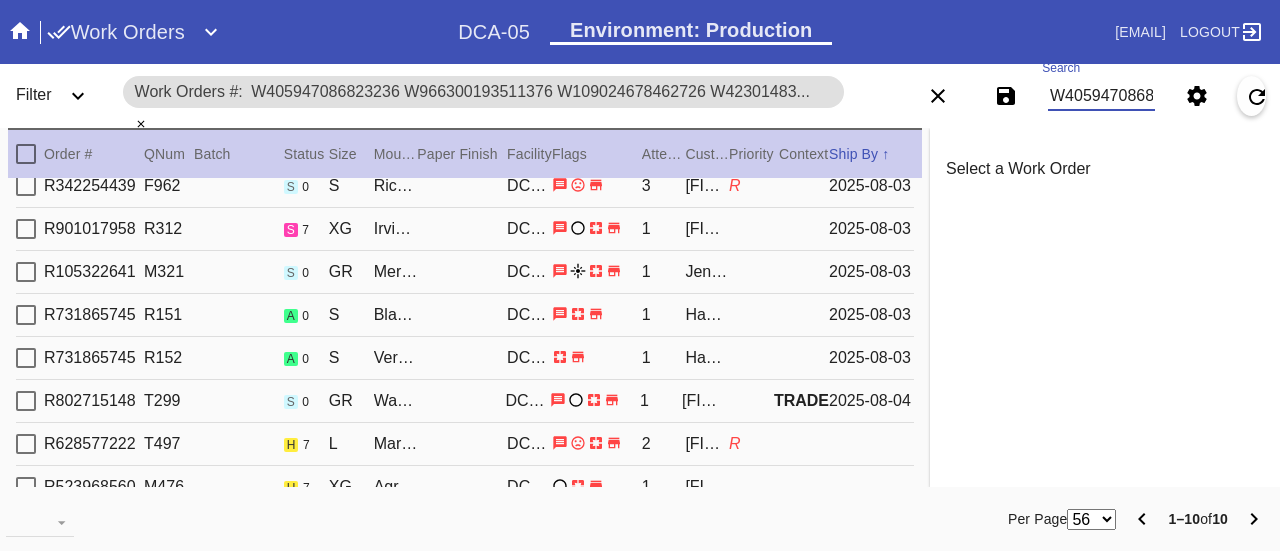 scroll, scrollTop: 0, scrollLeft: 504, axis: horizontal 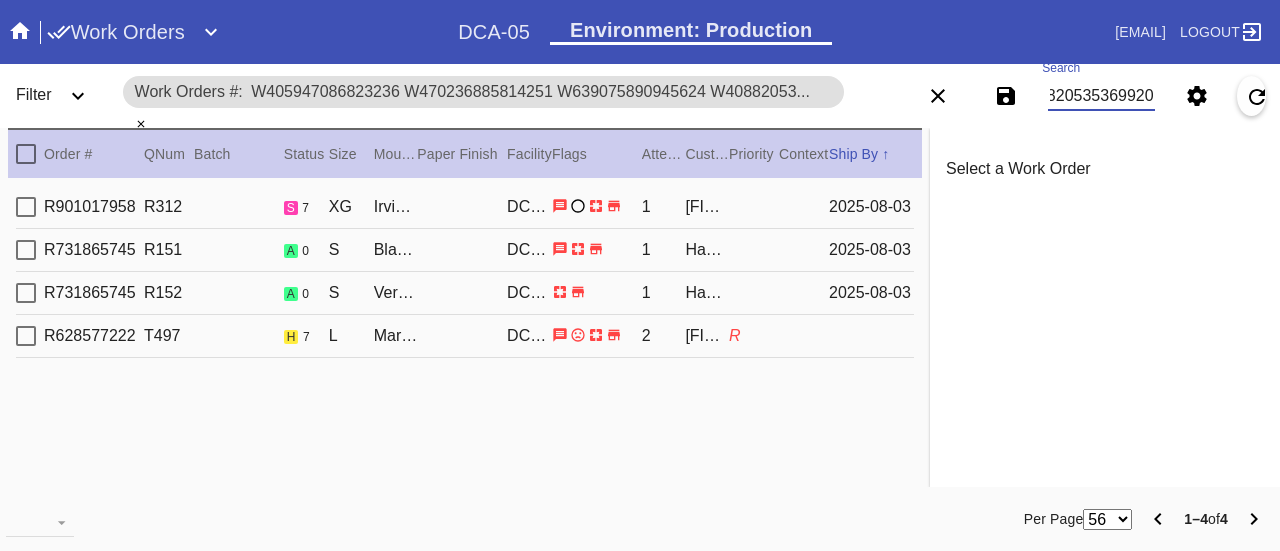 type on "W405947086823236 W470236885814251 W639075890945624 W408820535369920" 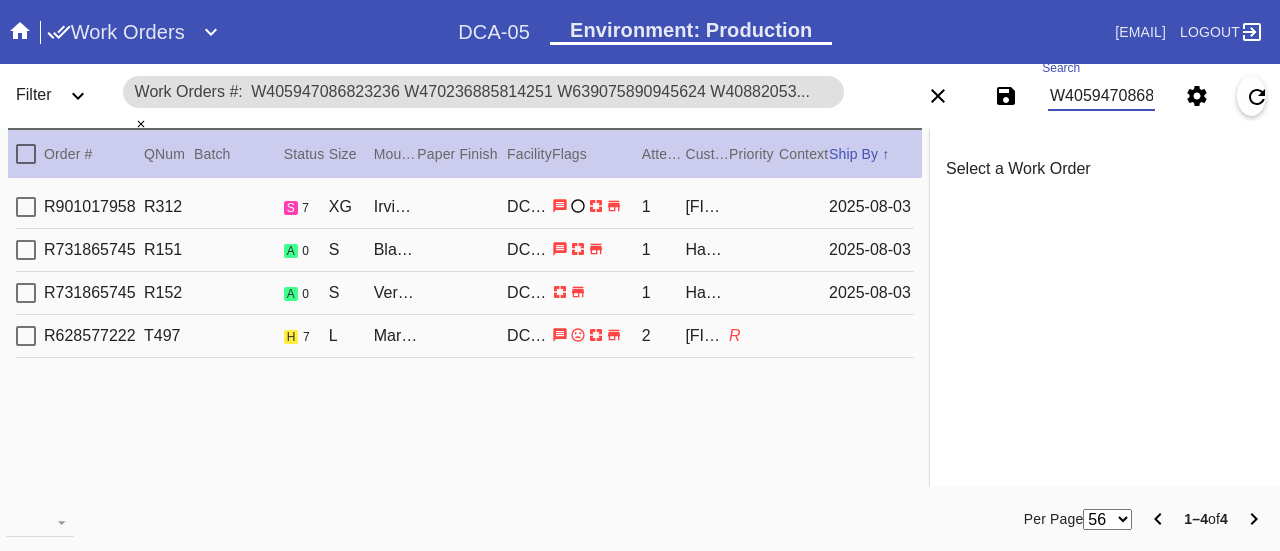 click at bounding box center [26, 250] 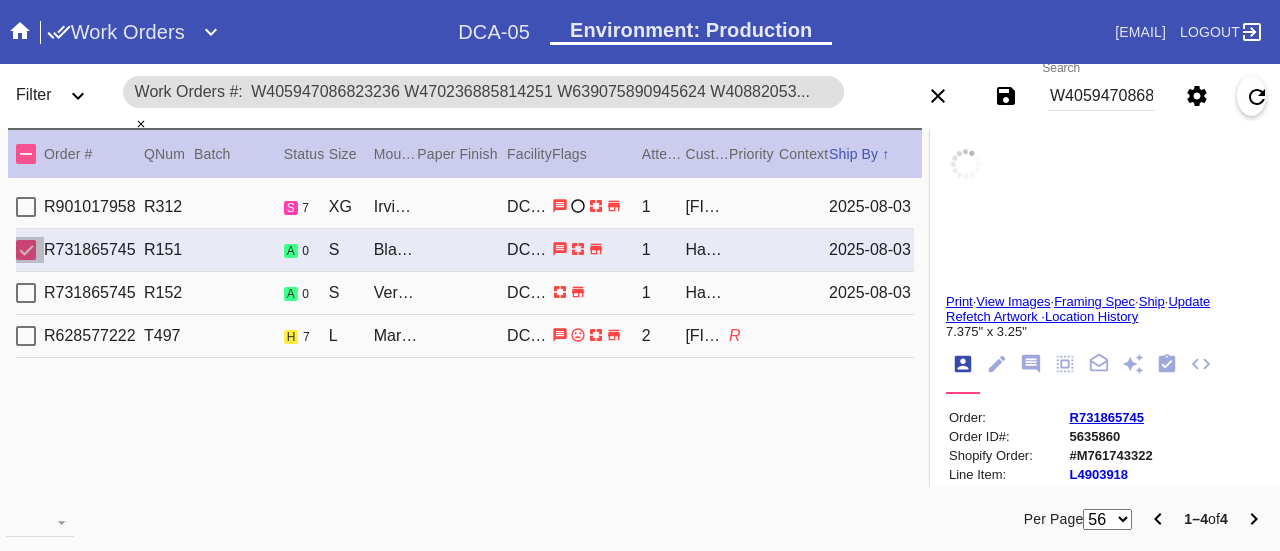 type on "1.5" 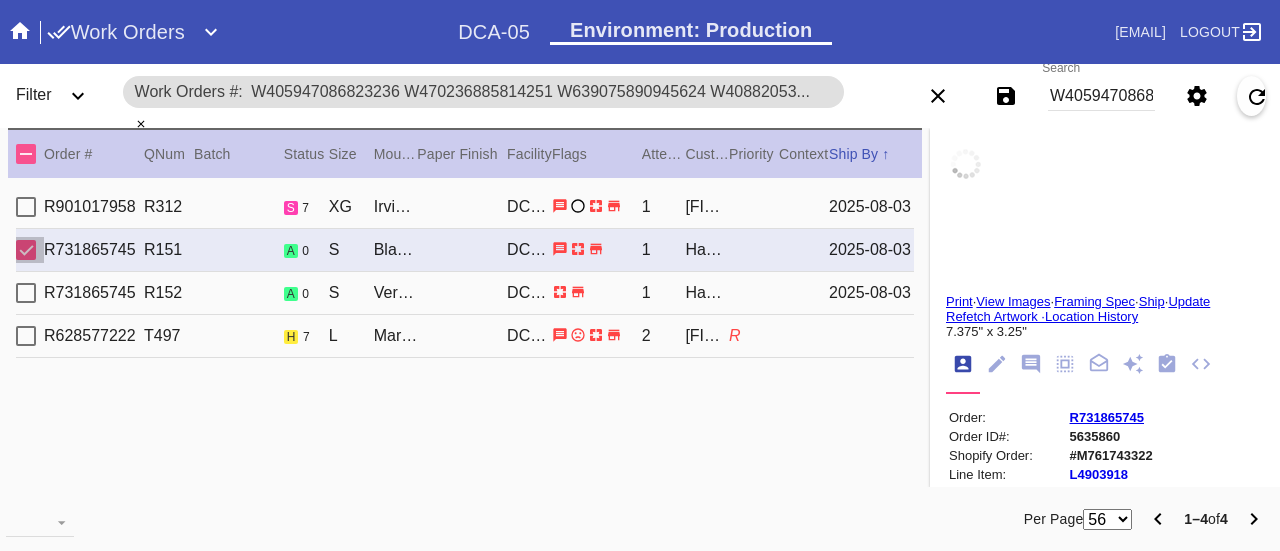type on "1.5" 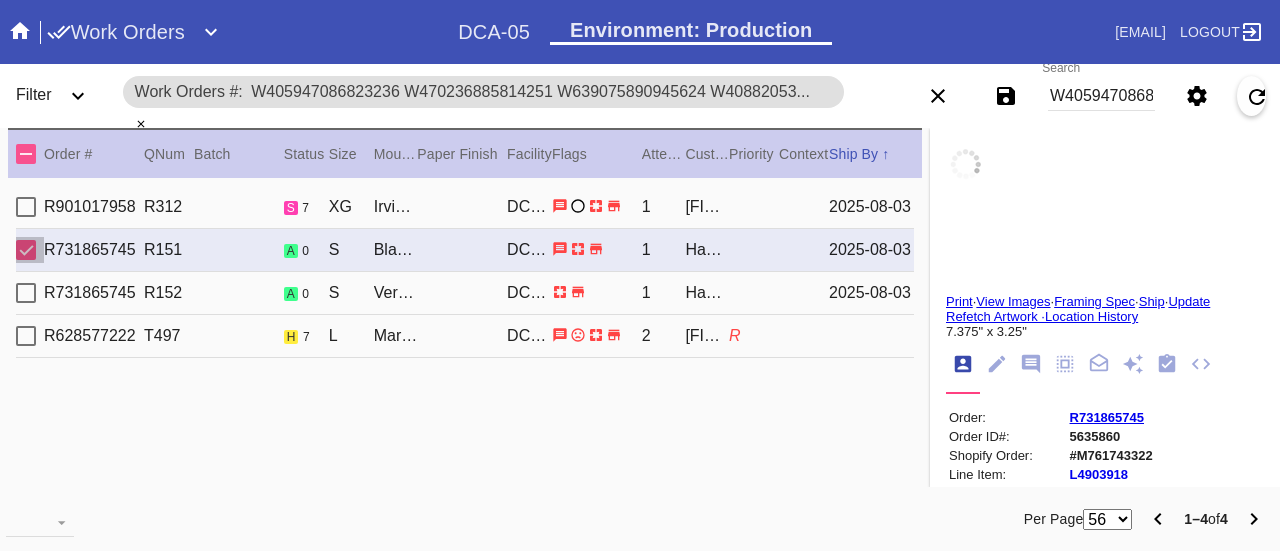 type on "1.5" 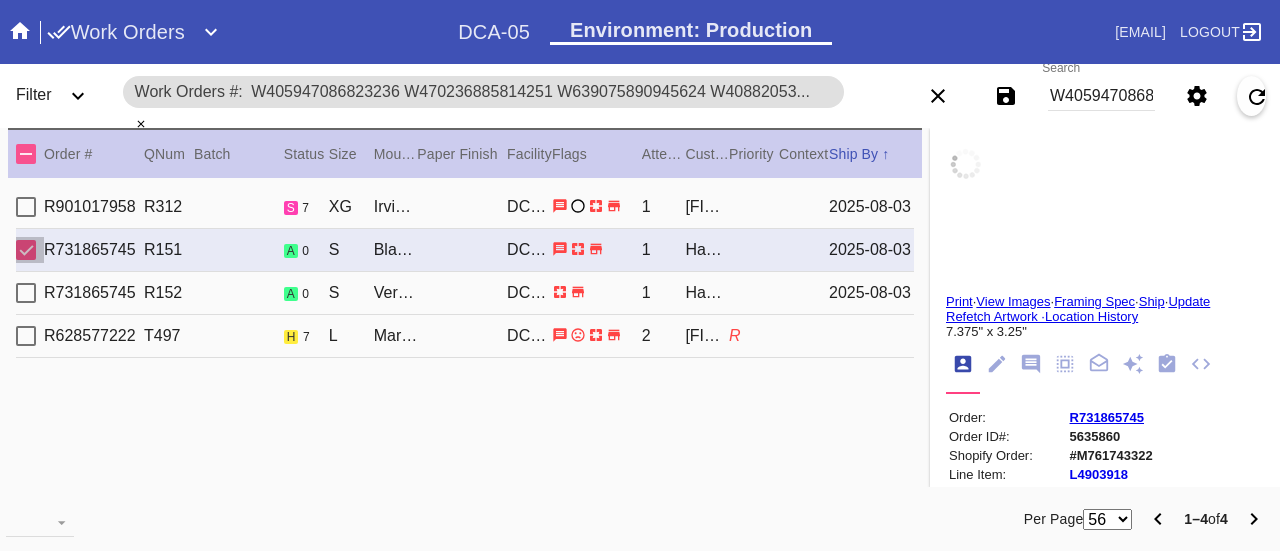 type on "1.5" 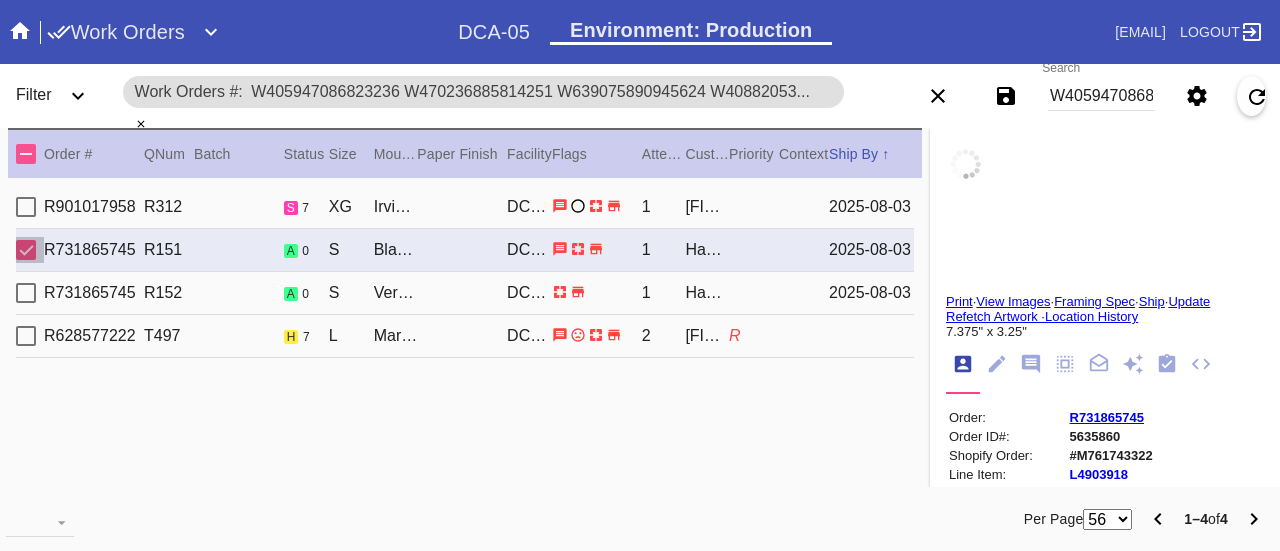 type on "0.1875" 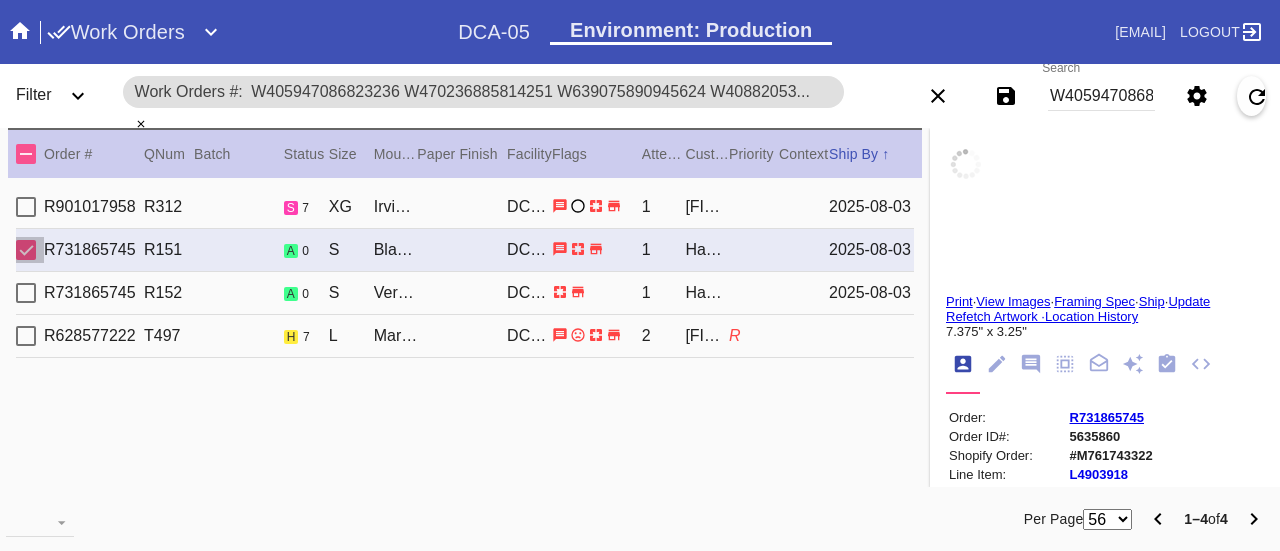 type on "7.375" 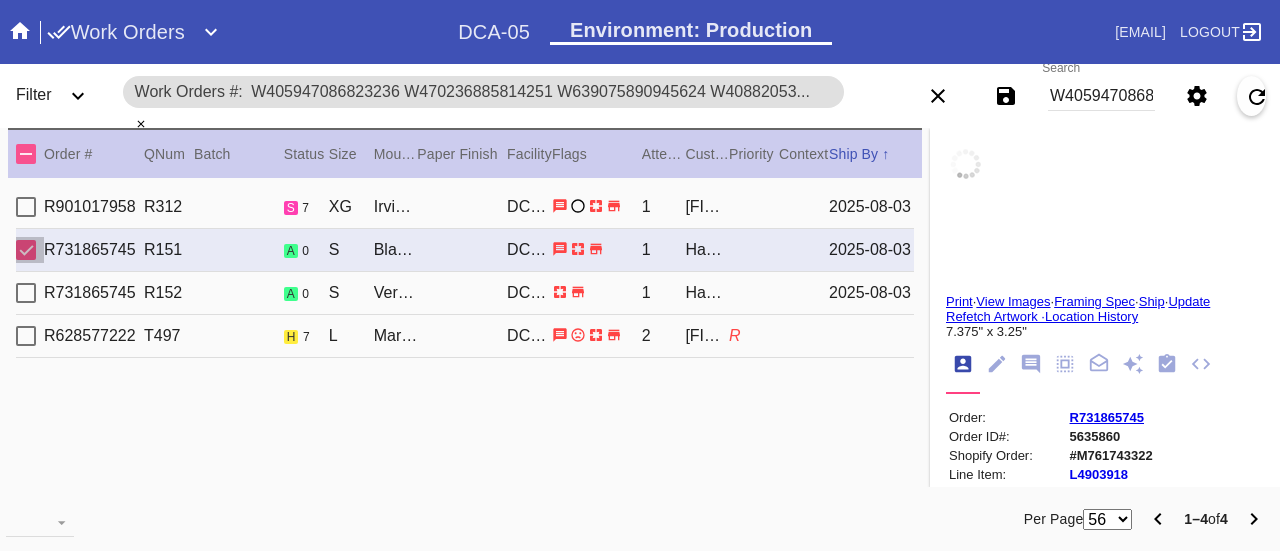 type on "3.25" 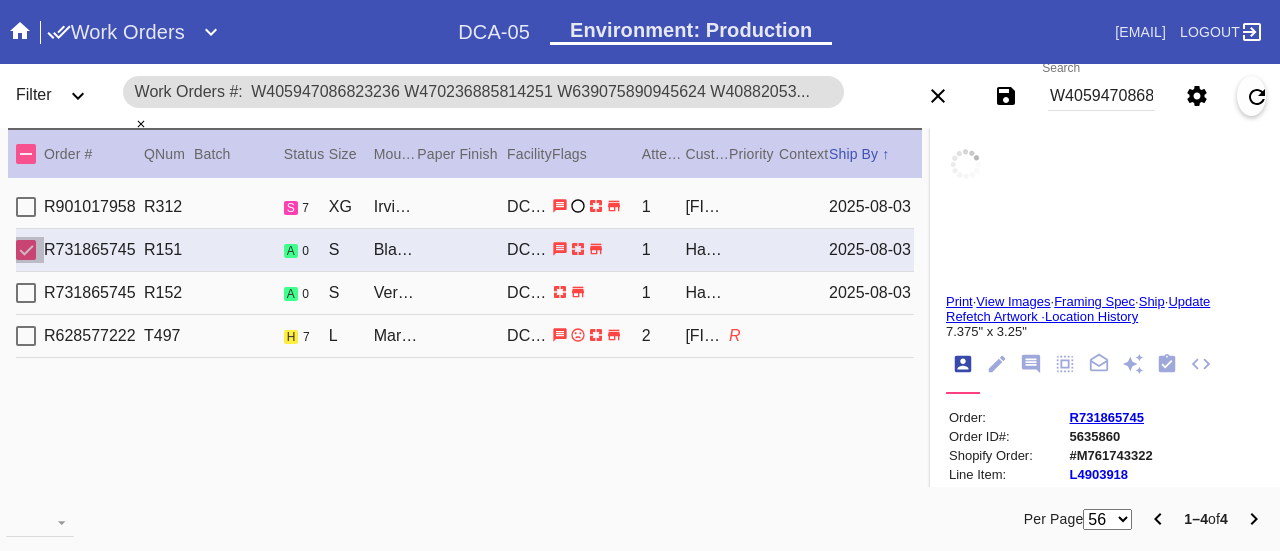 type on "Speck right bottom white border. Deckled left border. Punched holes left side of art. Speck left bottom border." 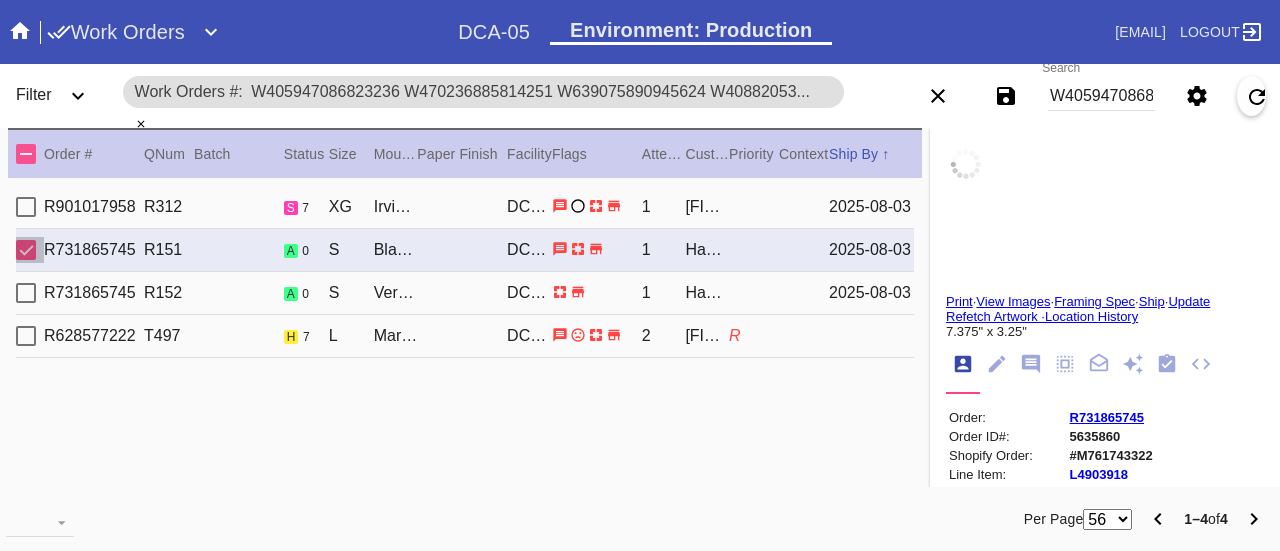 type on "8/5/2025" 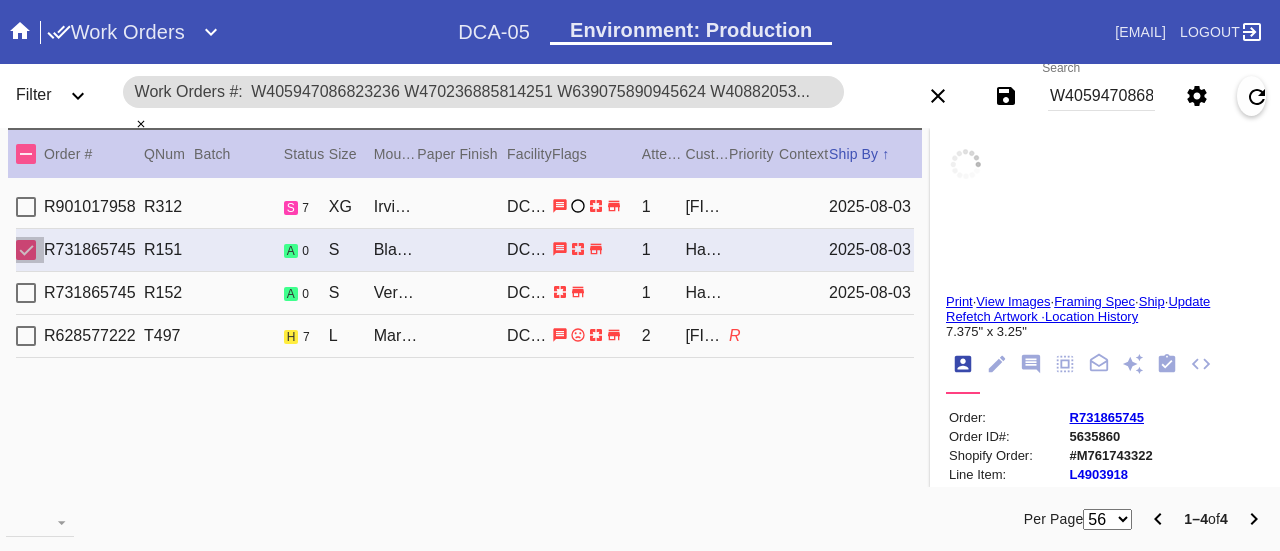 type on "8/4/2025" 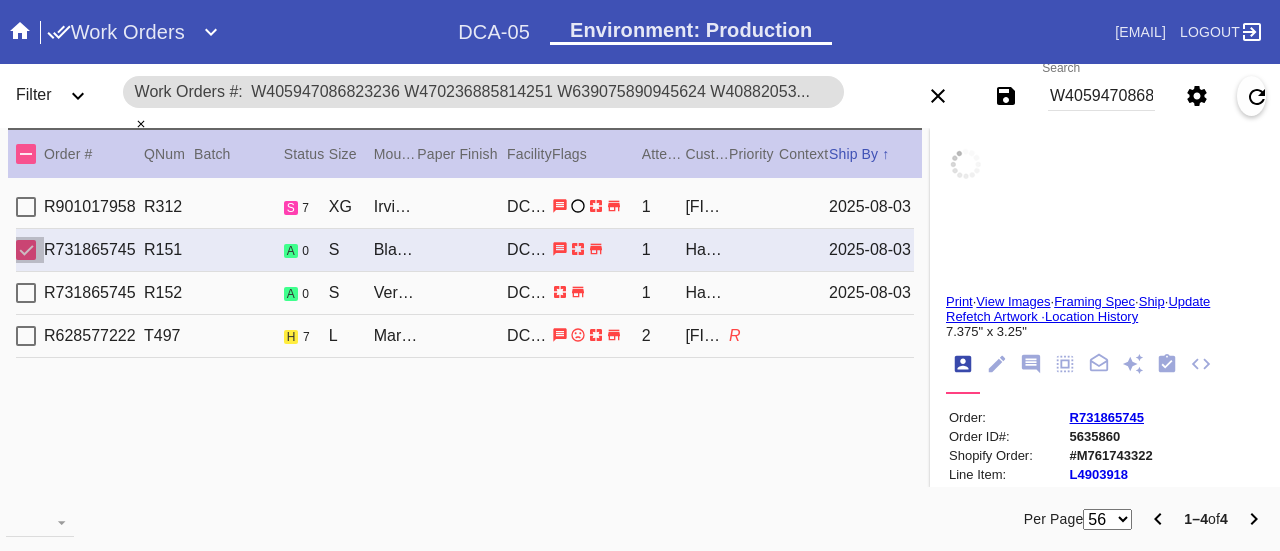 type on "8/3/2025" 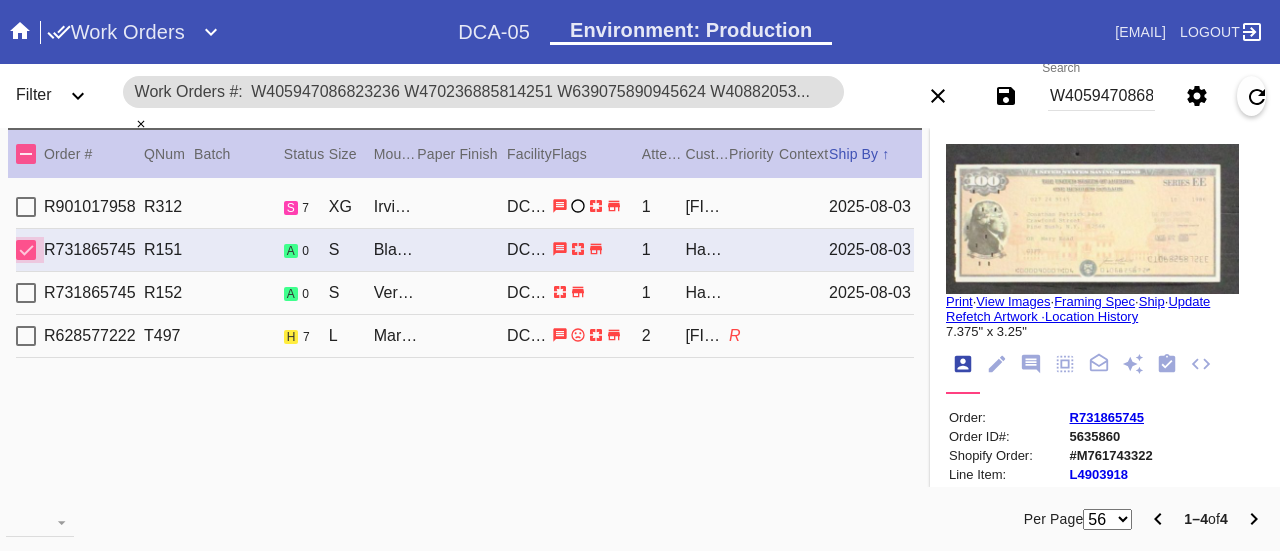 click at bounding box center [26, 250] 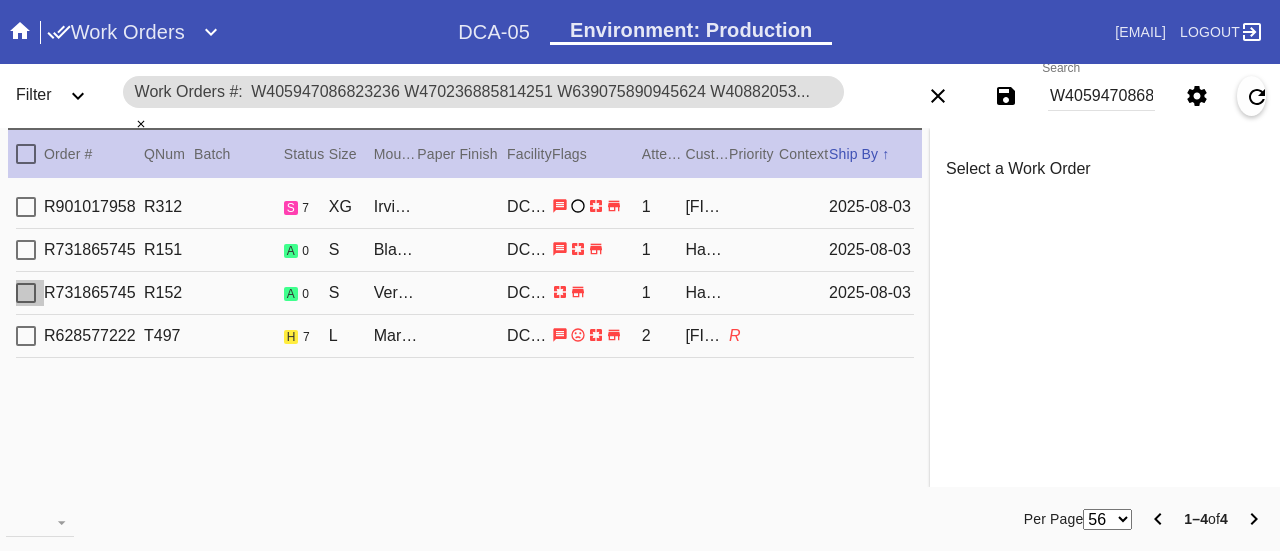 click at bounding box center [26, 293] 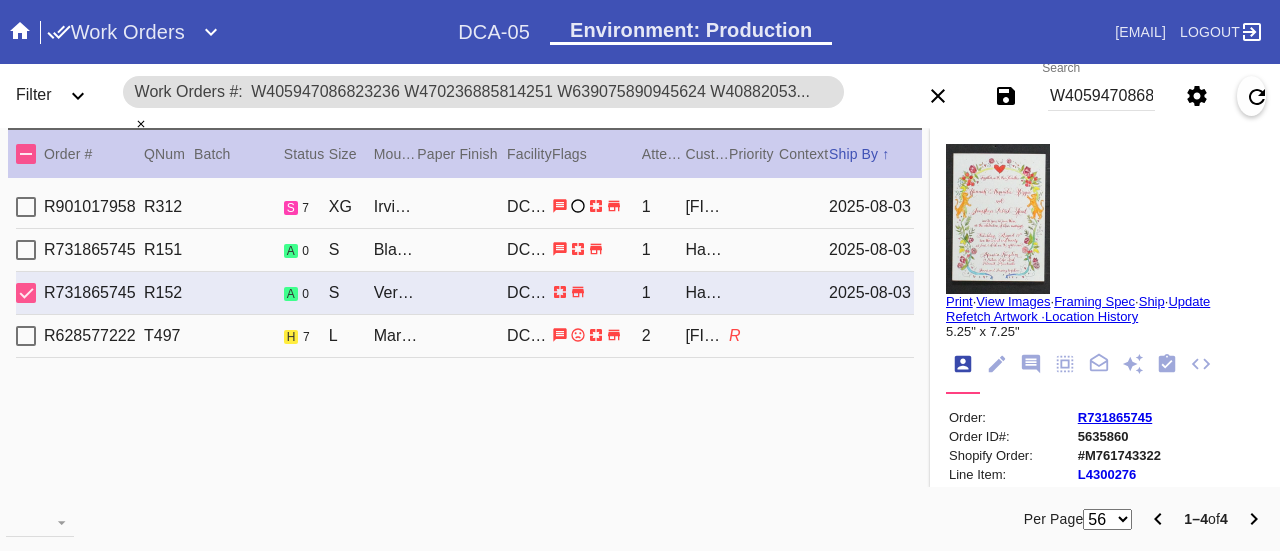 click at bounding box center [26, 293] 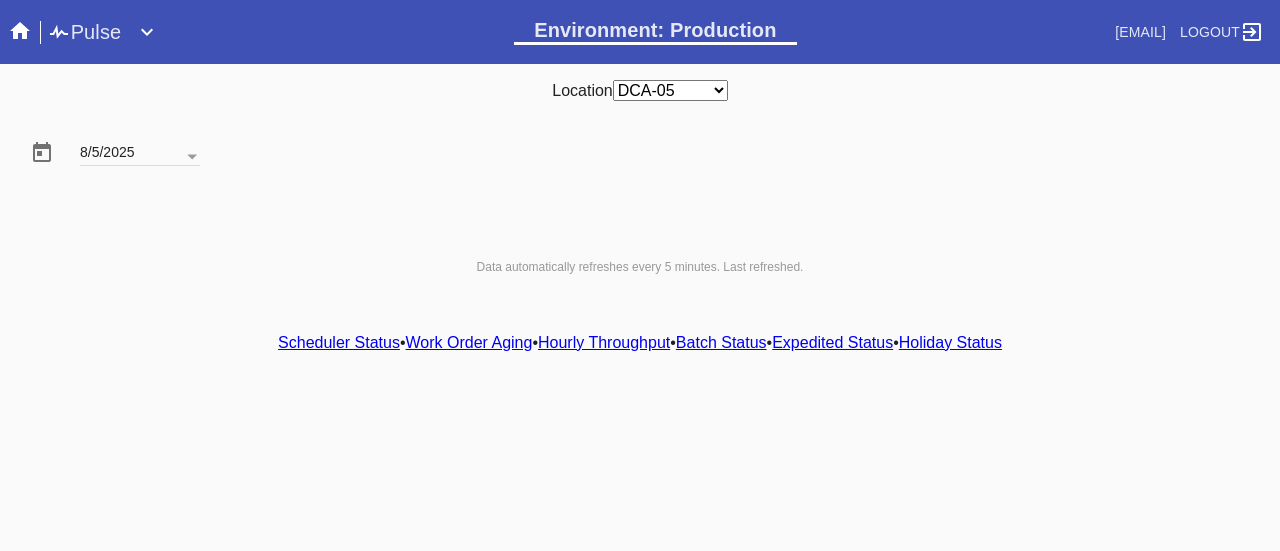 scroll, scrollTop: 0, scrollLeft: 0, axis: both 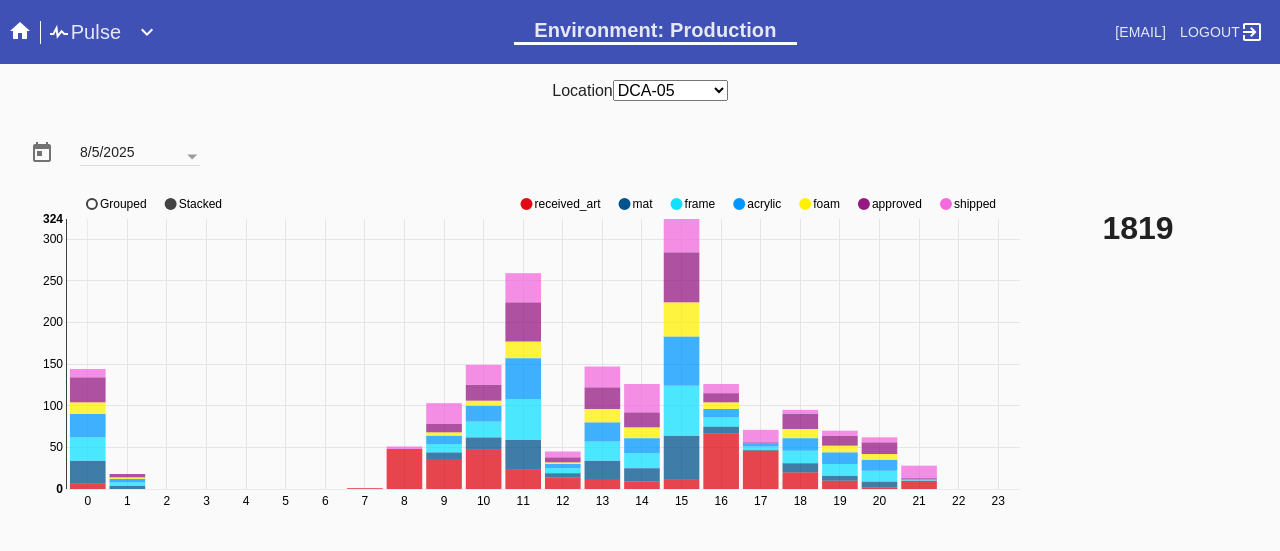 click on "shipped" 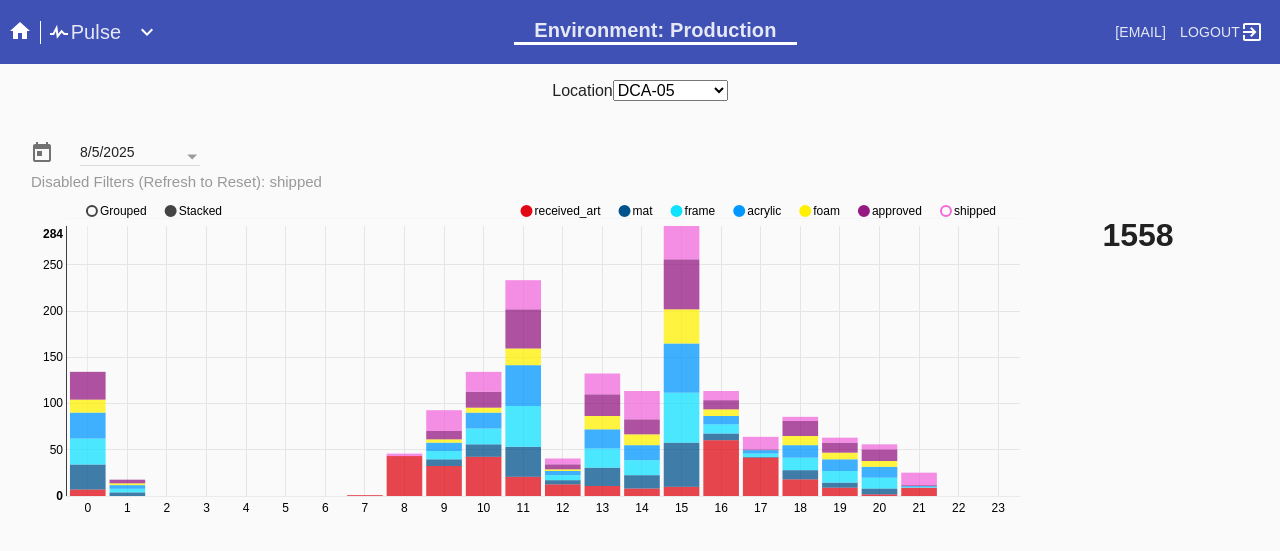 click on "shipped" 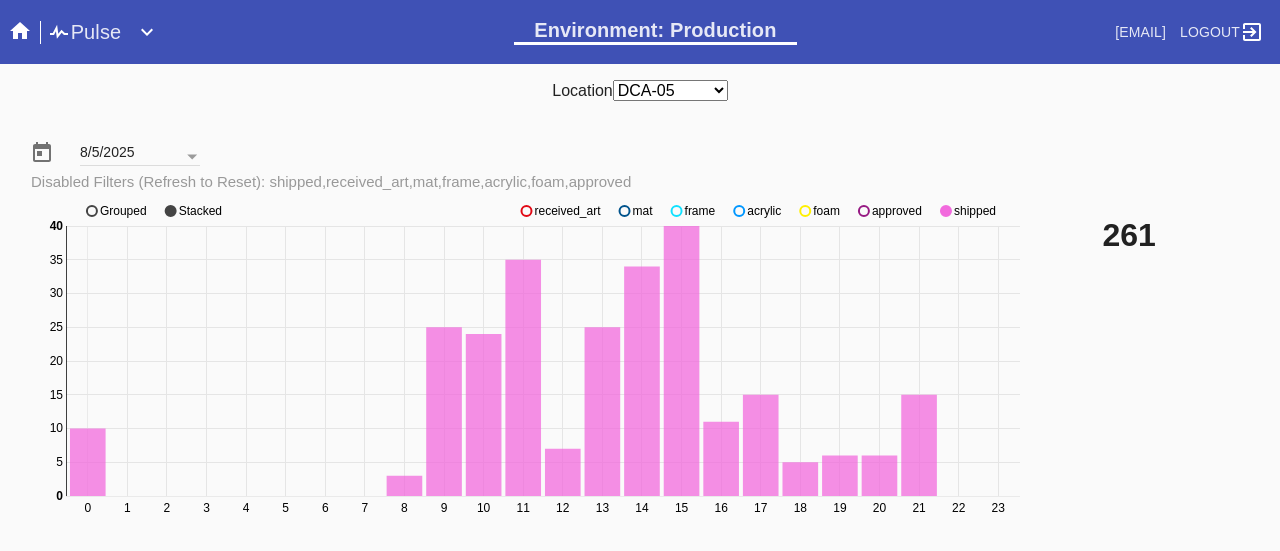 click on "approved" 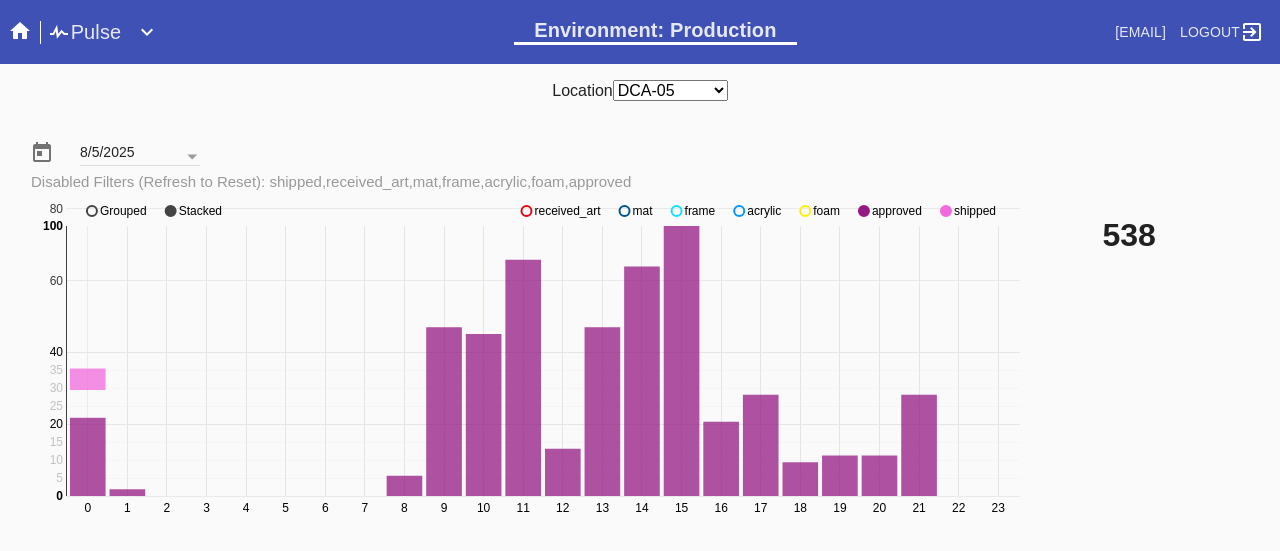 click on "approved" 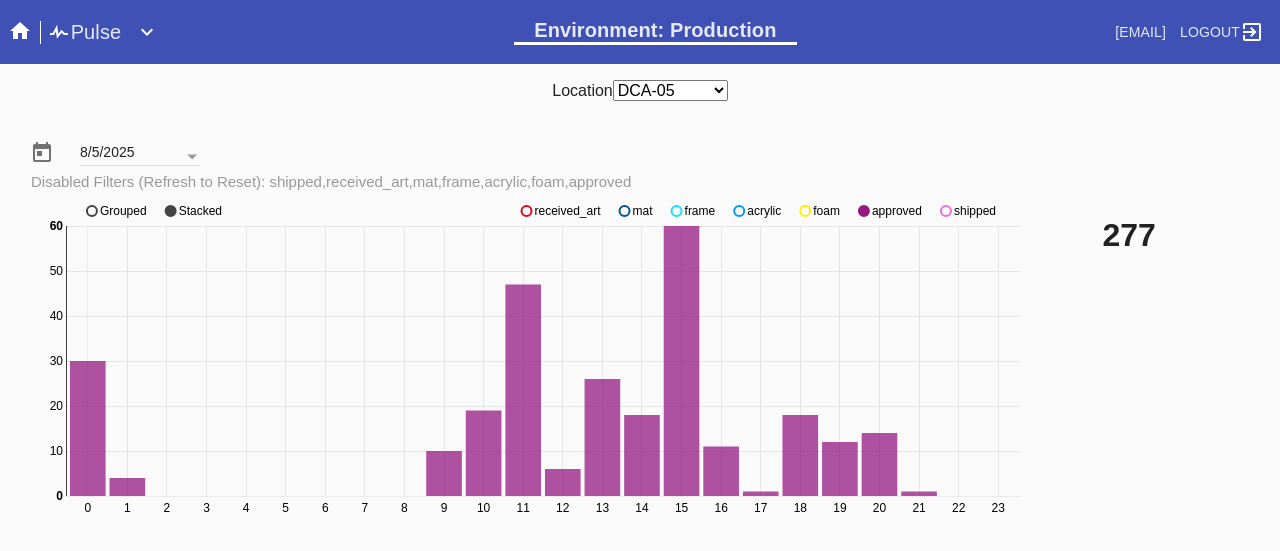 click on "shipped" 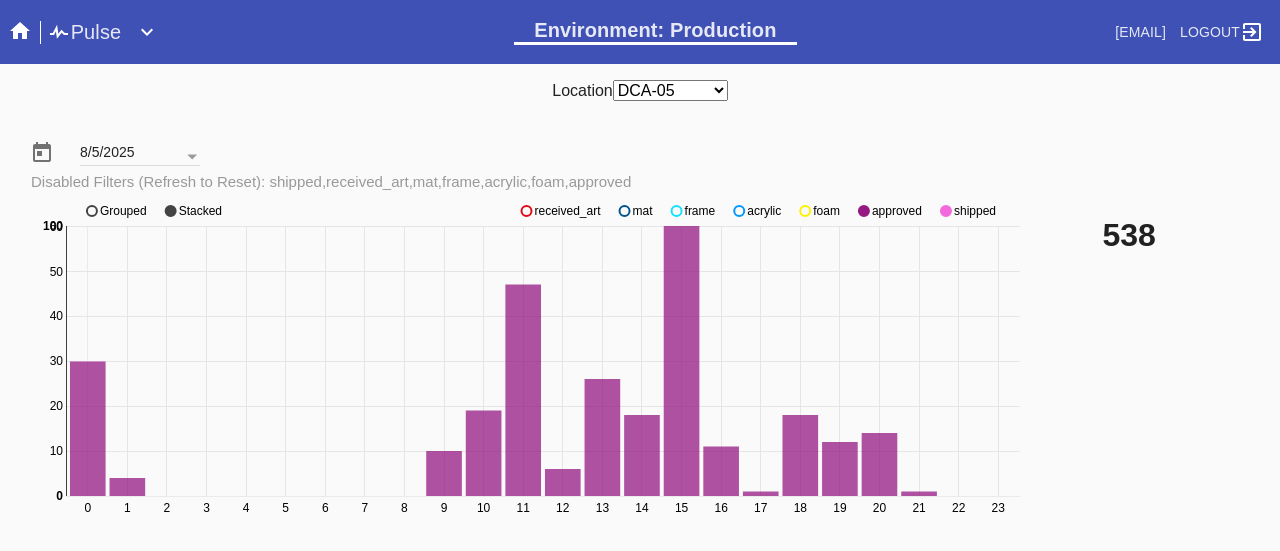 click on "shipped" 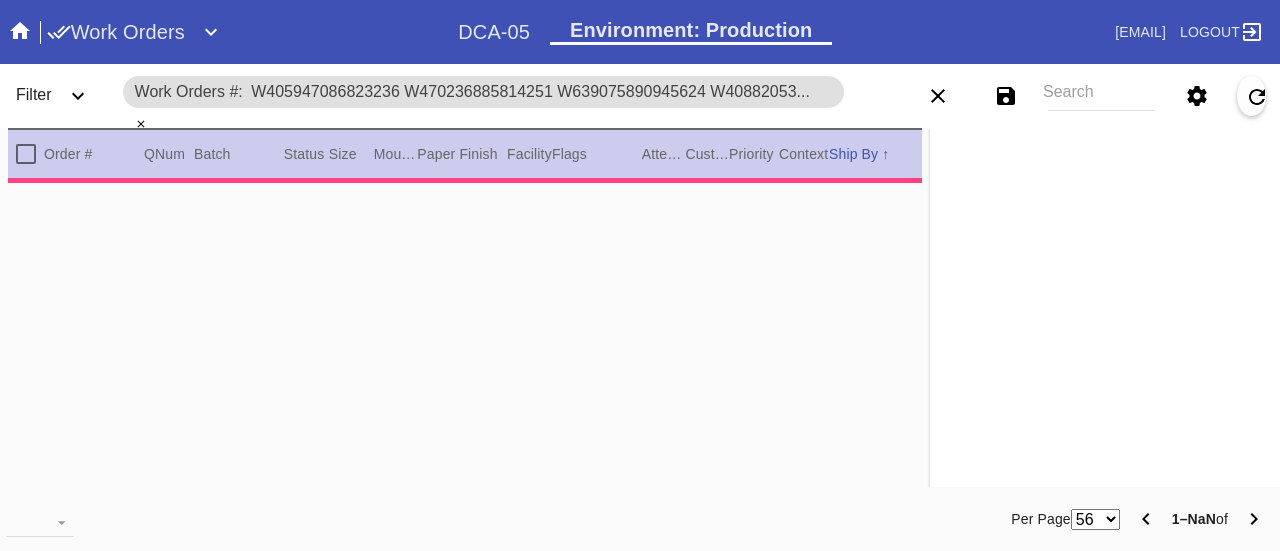 scroll, scrollTop: 0, scrollLeft: 0, axis: both 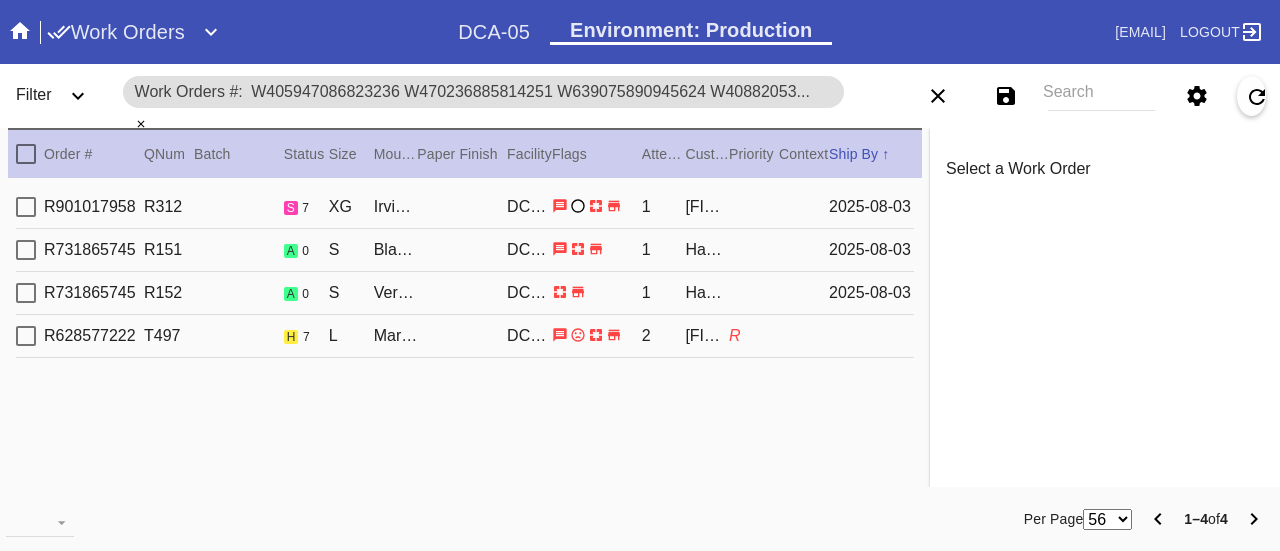 click at bounding box center [26, 207] 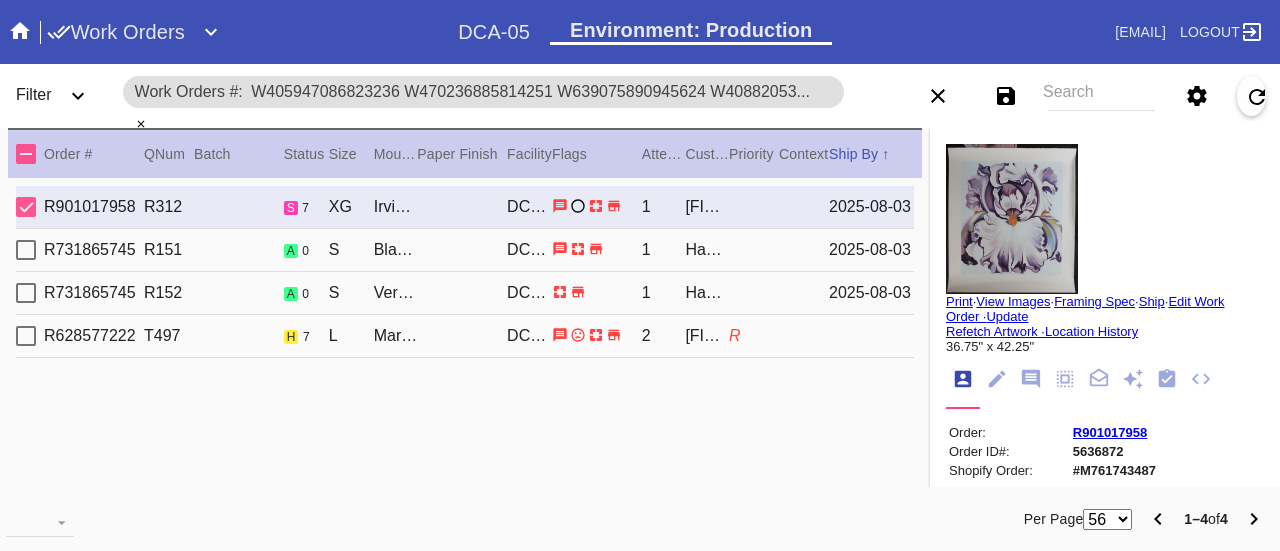 click 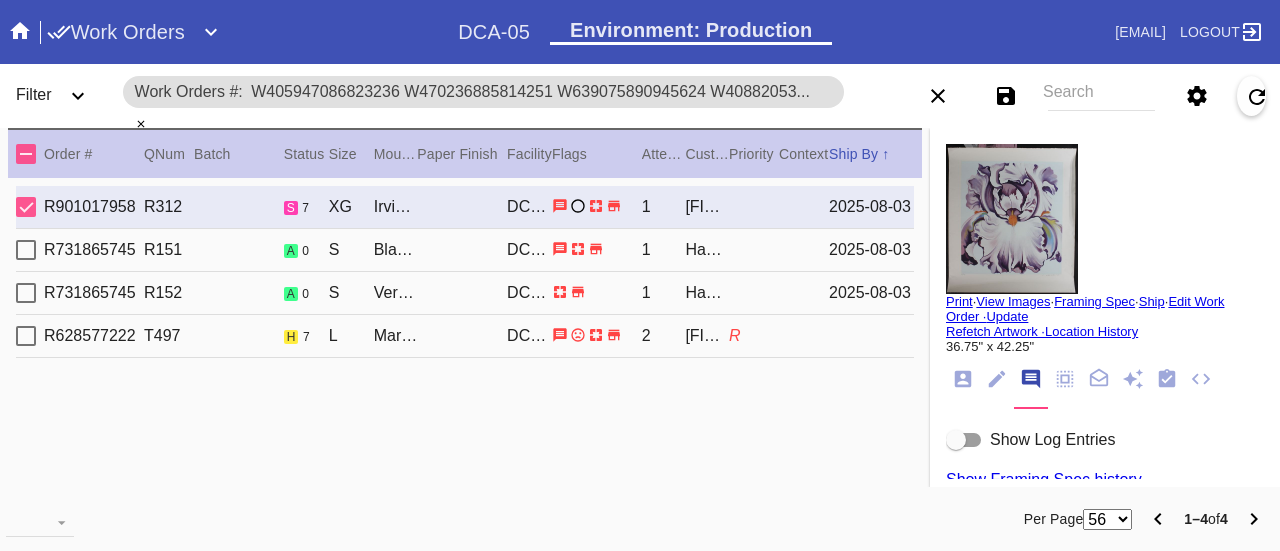 click at bounding box center [964, 440] 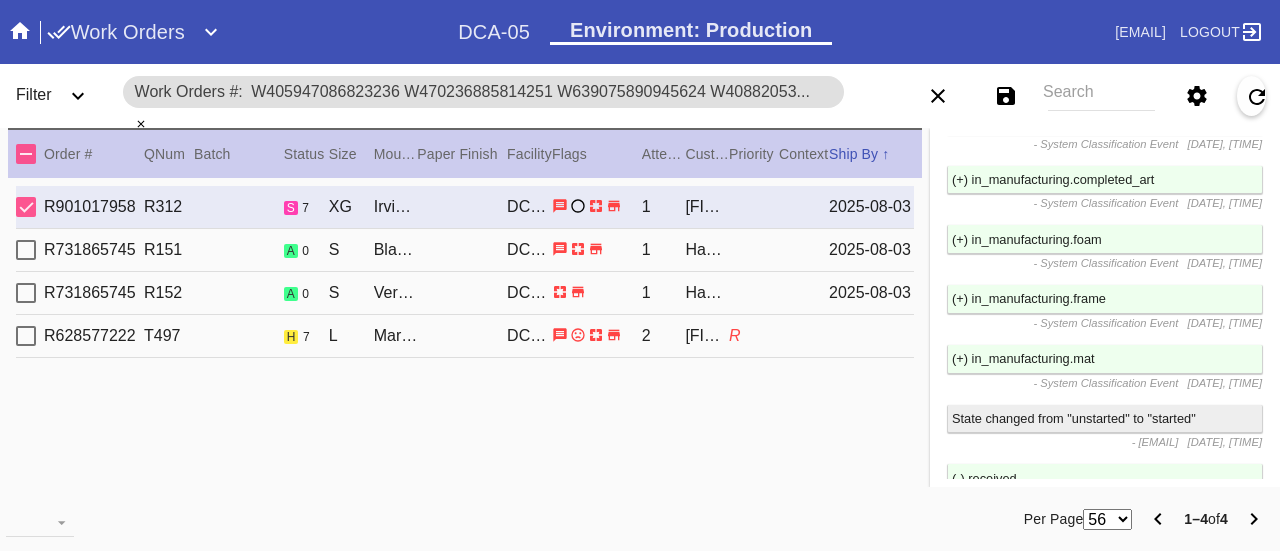 scroll, scrollTop: 3378, scrollLeft: 0, axis: vertical 